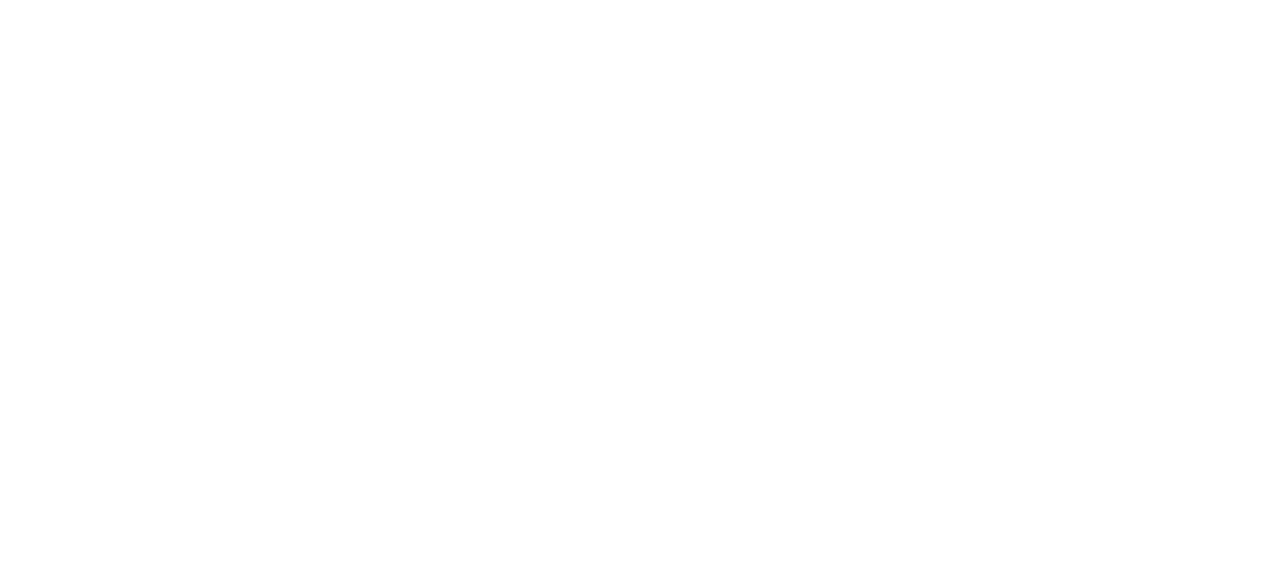 scroll, scrollTop: 0, scrollLeft: 0, axis: both 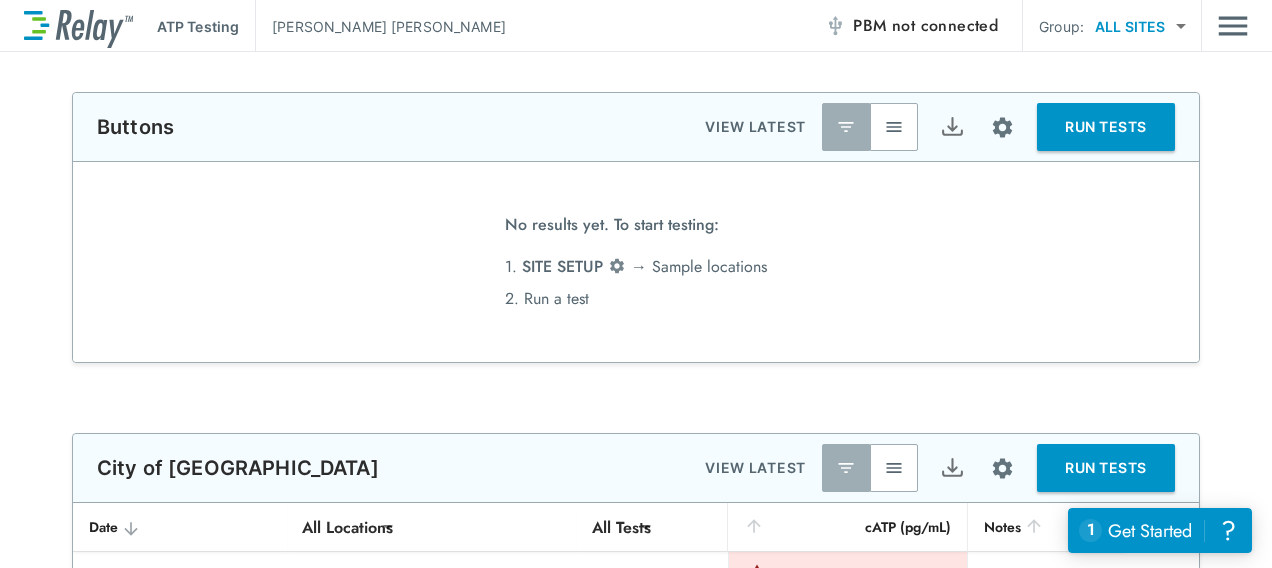 type on "**********" 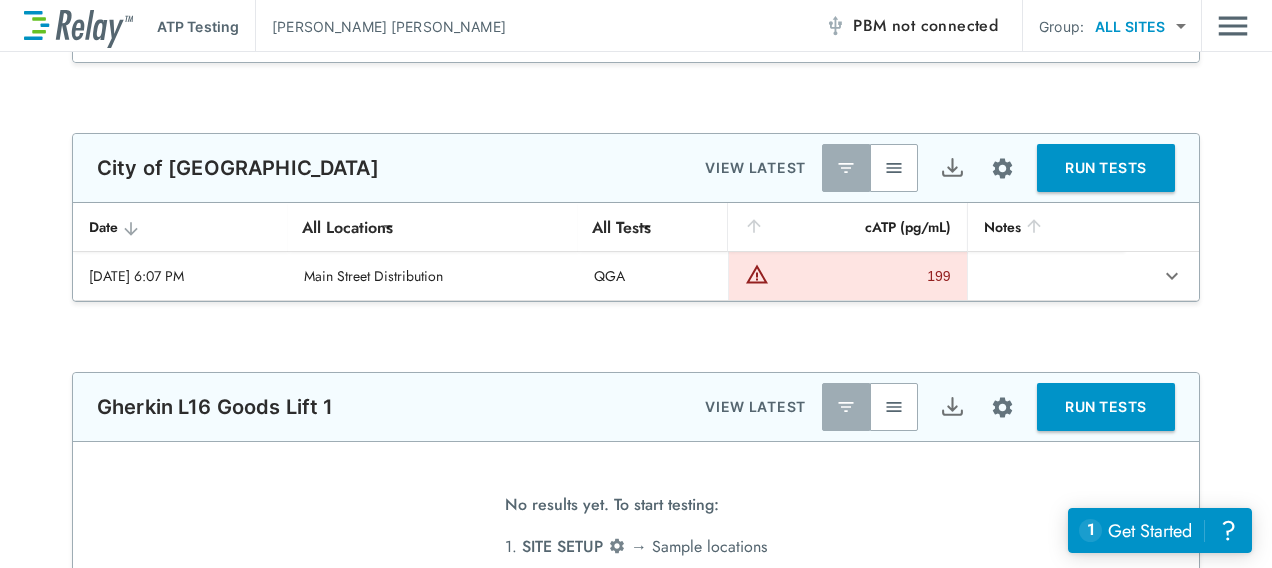 scroll, scrollTop: 0, scrollLeft: 0, axis: both 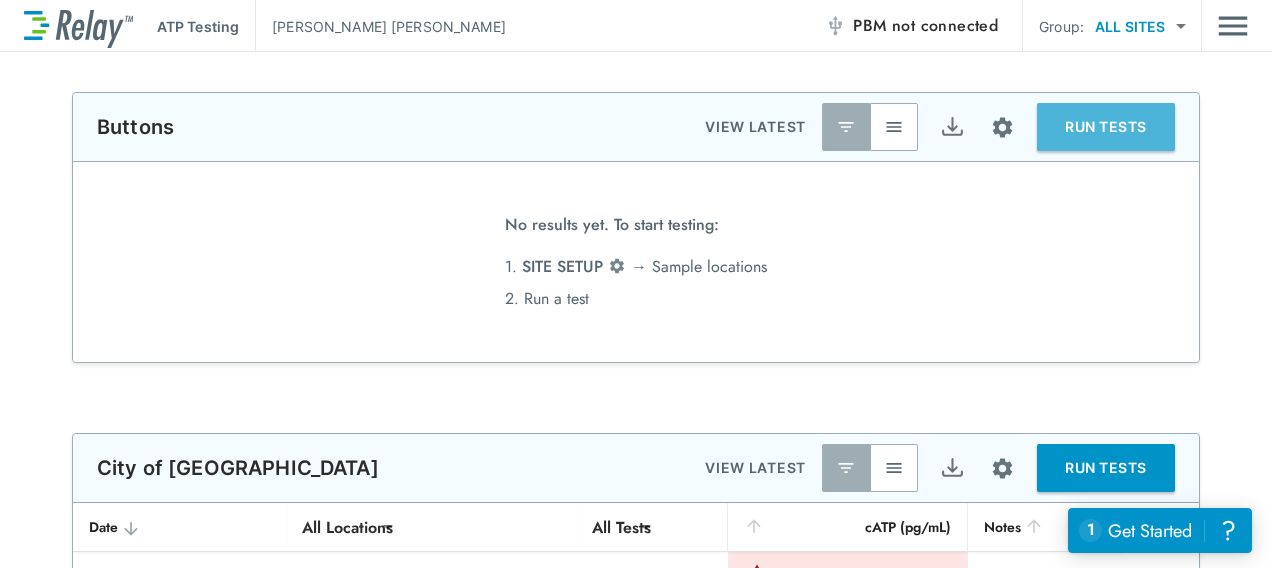 click on "RUN TESTS" at bounding box center [1106, 127] 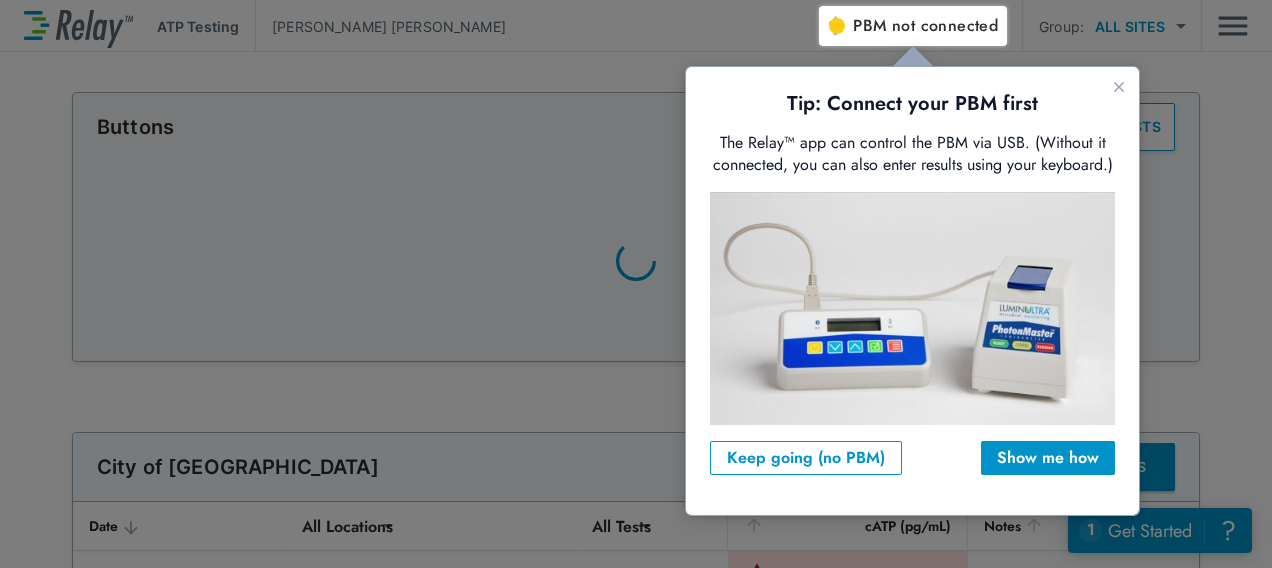 scroll, scrollTop: 0, scrollLeft: 0, axis: both 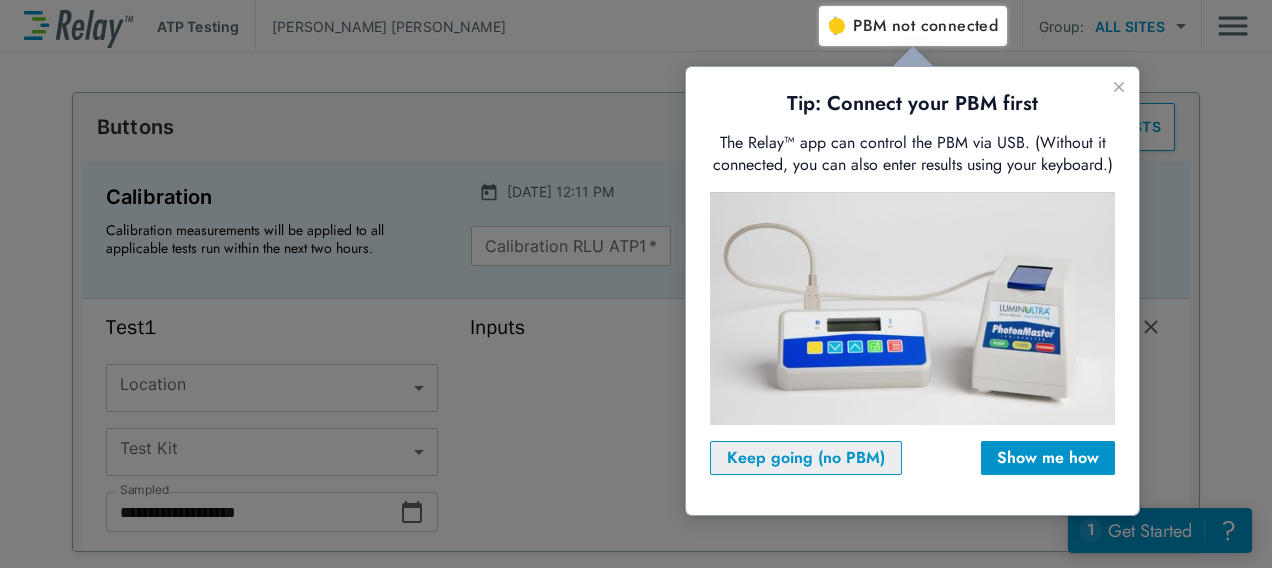 click on "Keep going (no PBM)" at bounding box center (806, 458) 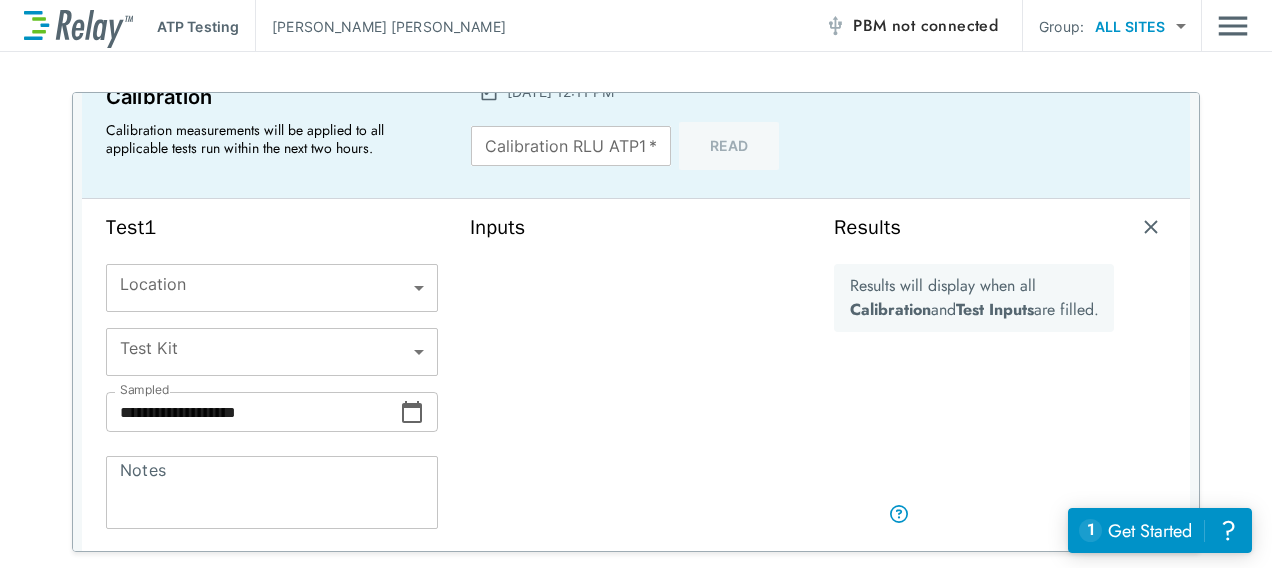 scroll, scrollTop: 200, scrollLeft: 0, axis: vertical 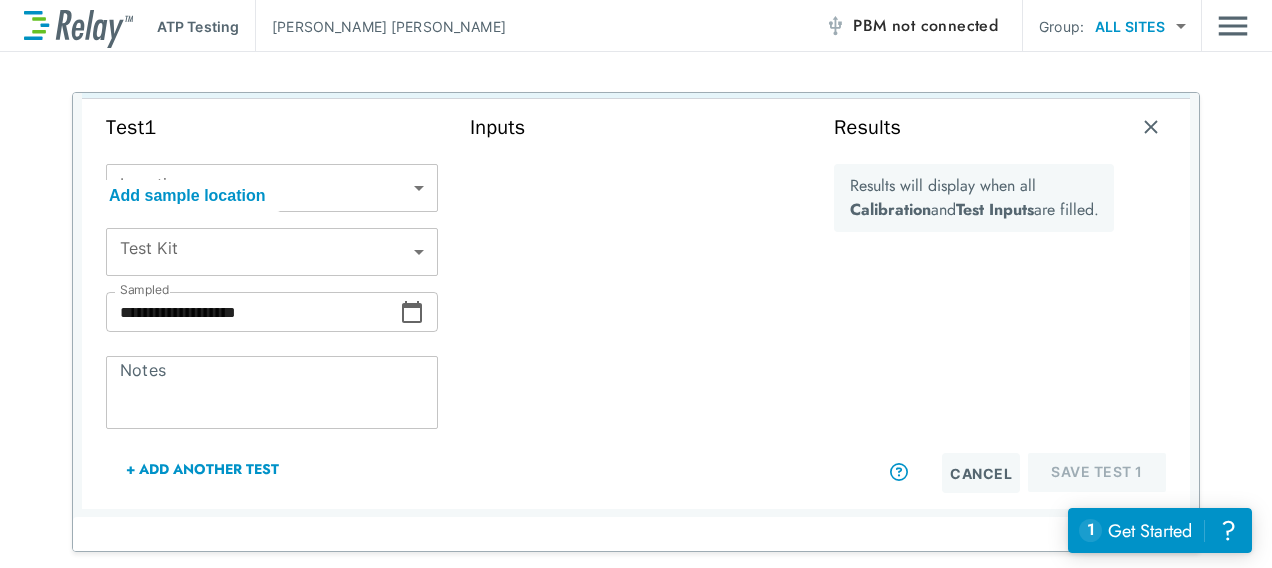 click on "​ Location" at bounding box center [272, 188] 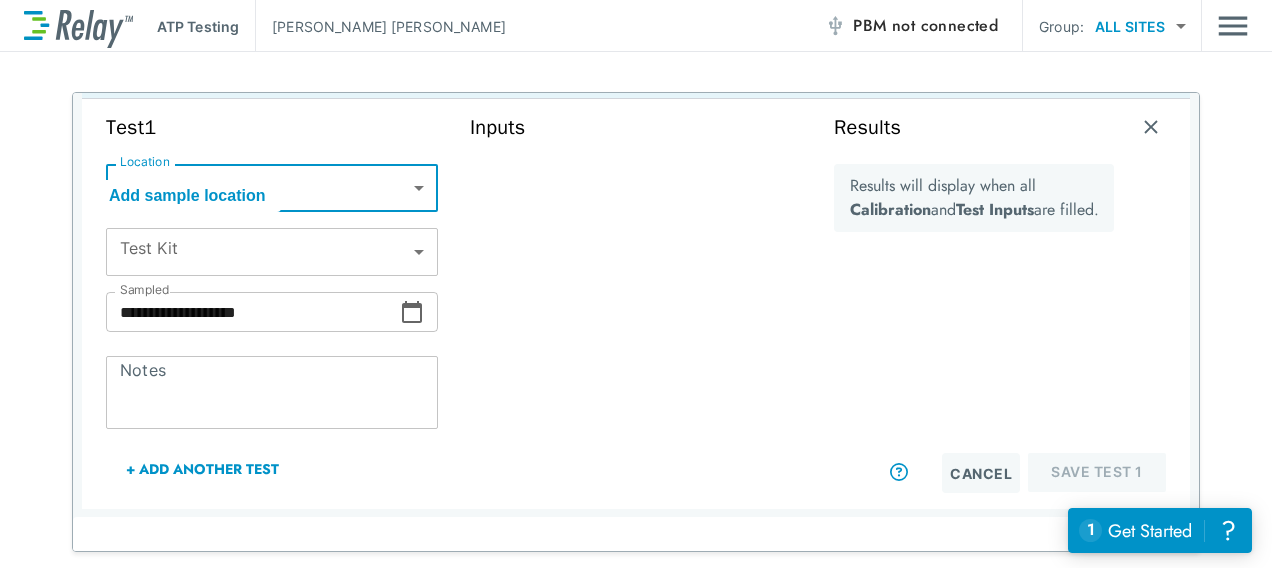 click on "**********" at bounding box center [636, 284] 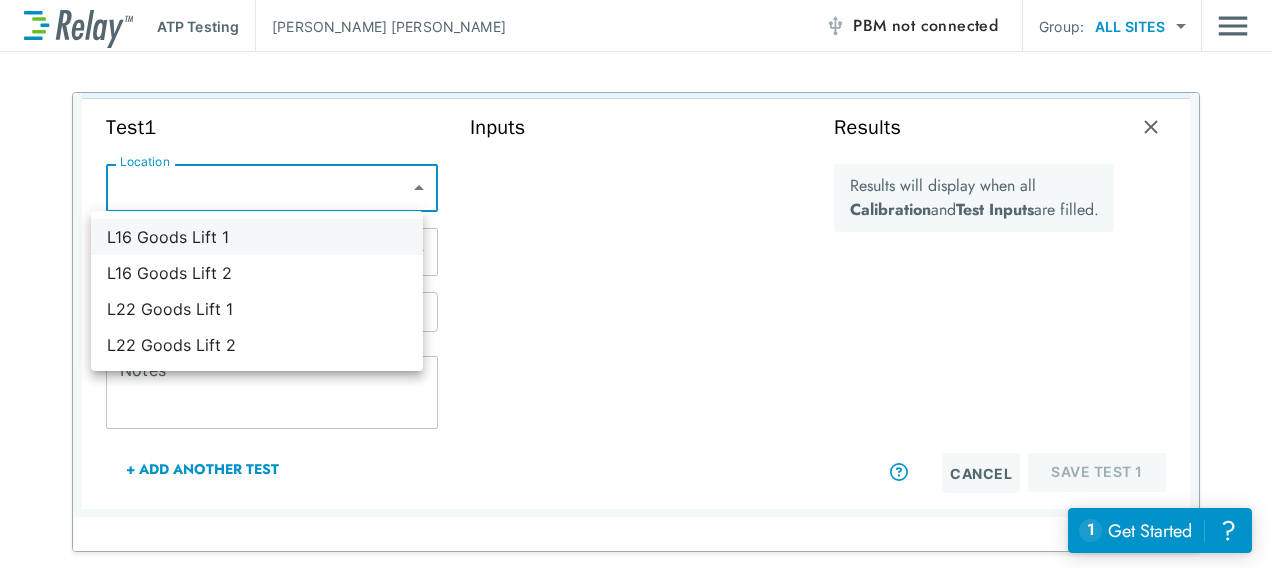 click on "L16 Goods Lift 1" at bounding box center [257, 237] 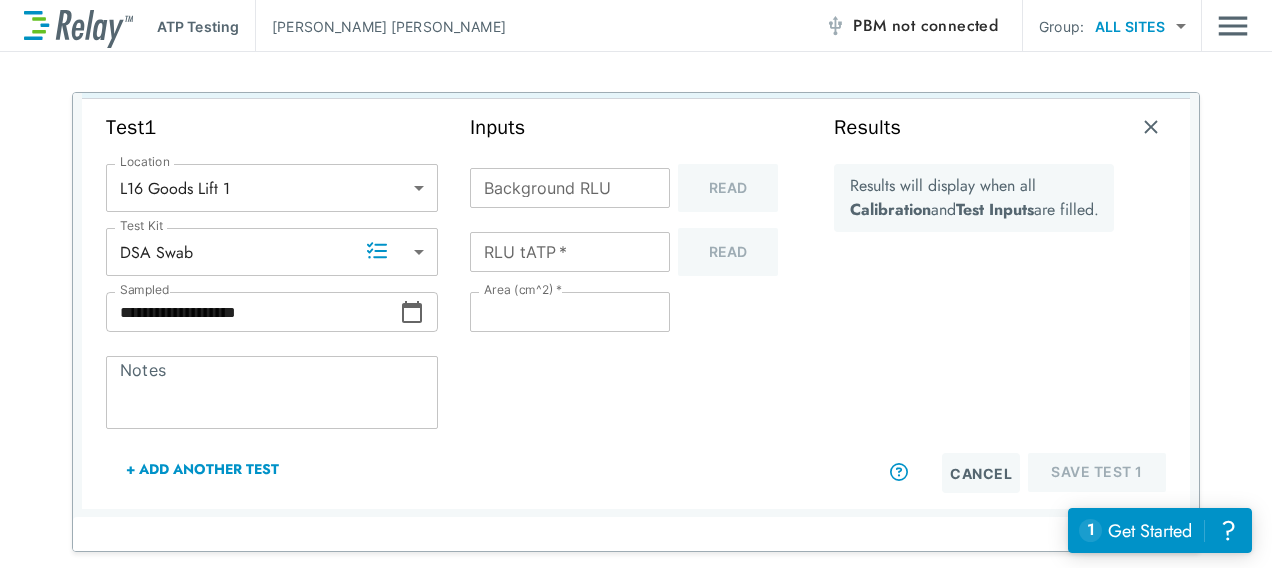 click on "* Notes" at bounding box center (272, 392) 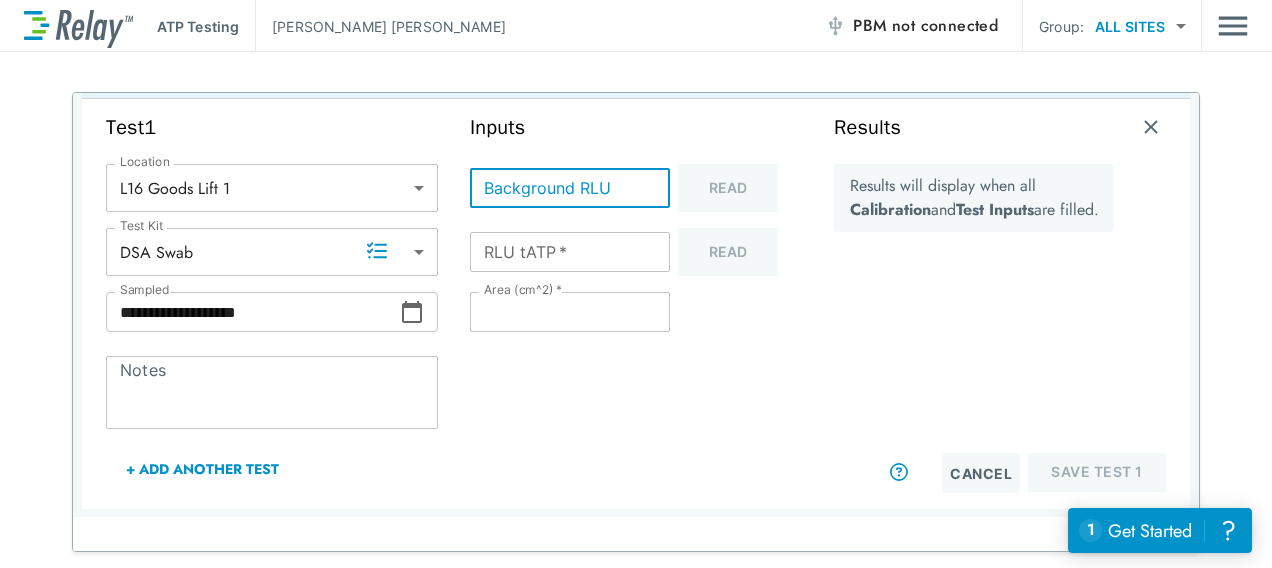 click on "Background RLU" at bounding box center [570, 188] 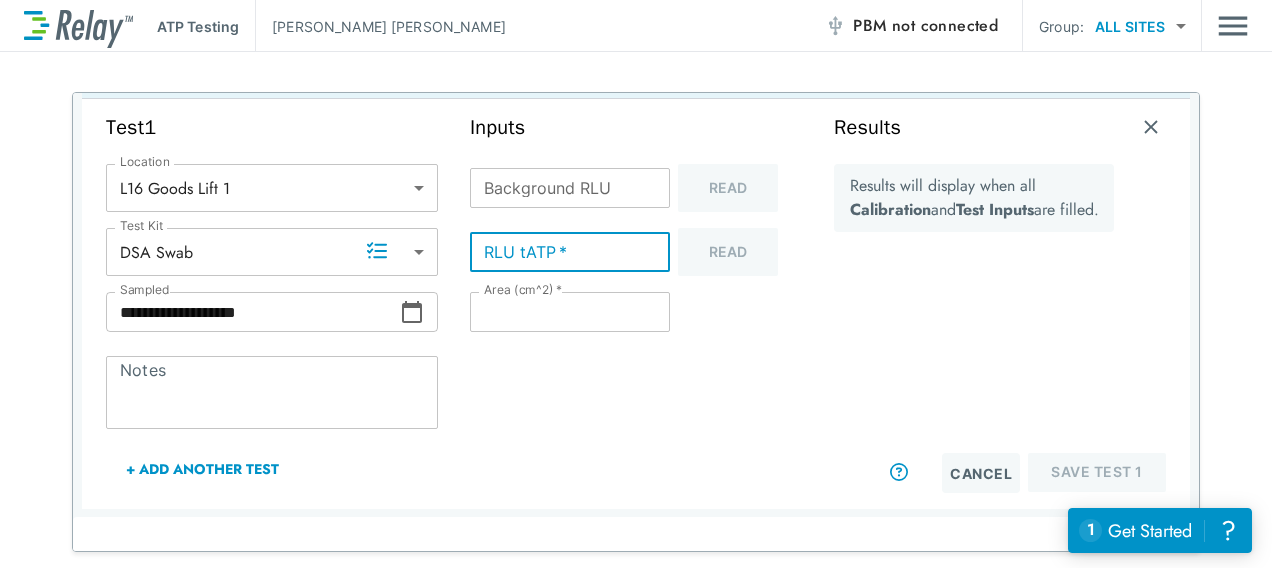 click on "RLU tATP   *" at bounding box center (570, 252) 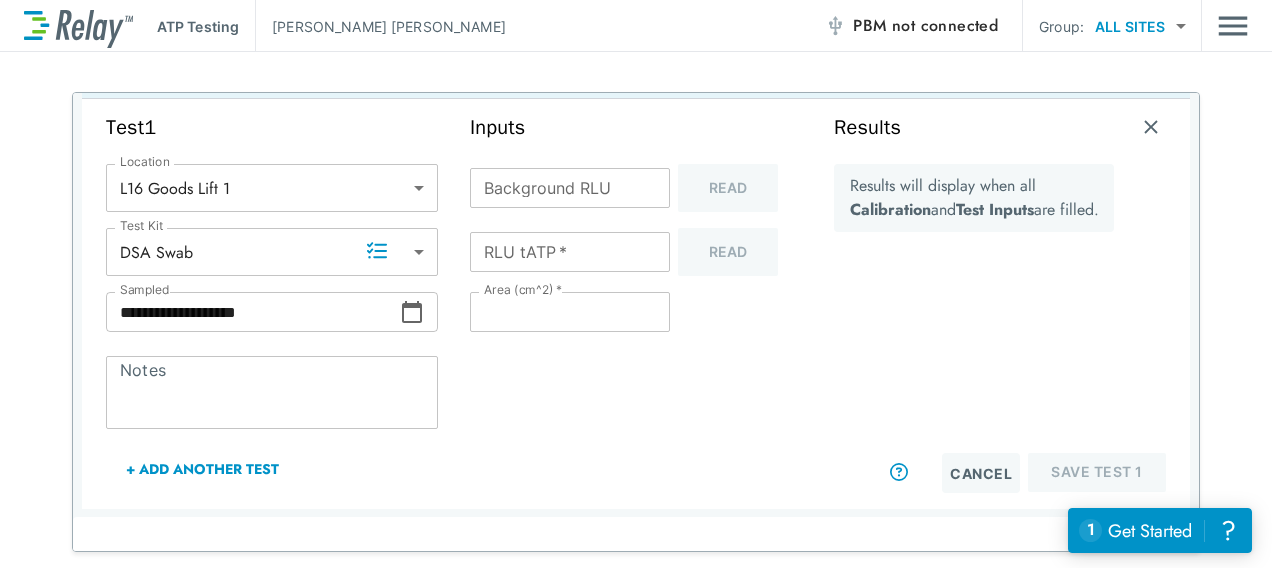 click on "Background RLU Background RLU Read" at bounding box center [636, 188] 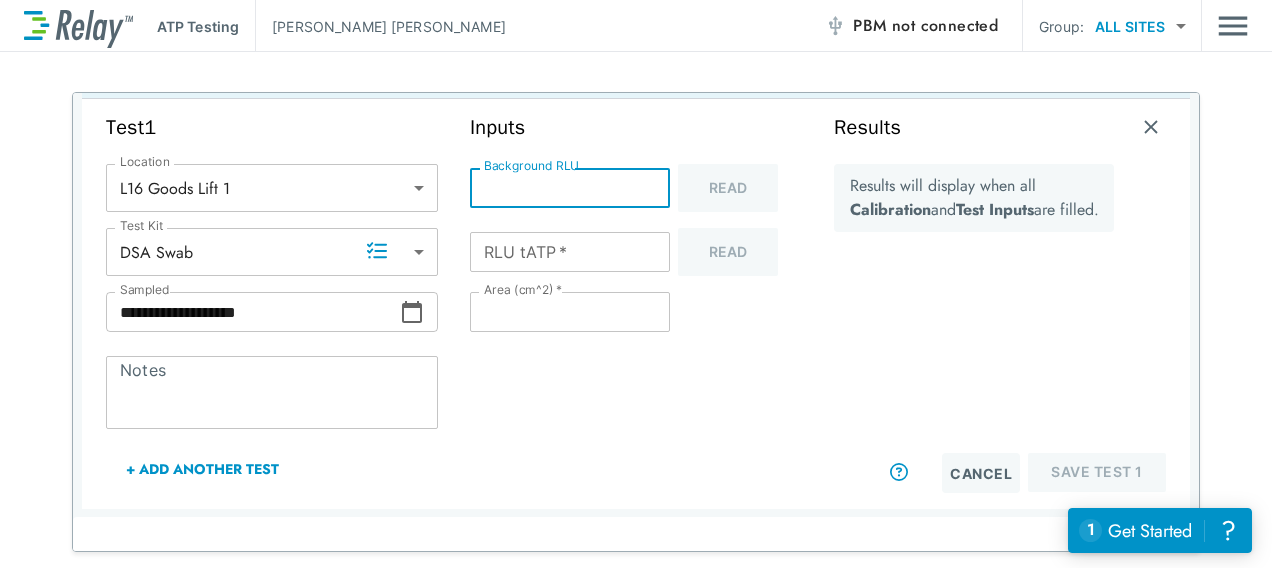 type on "**" 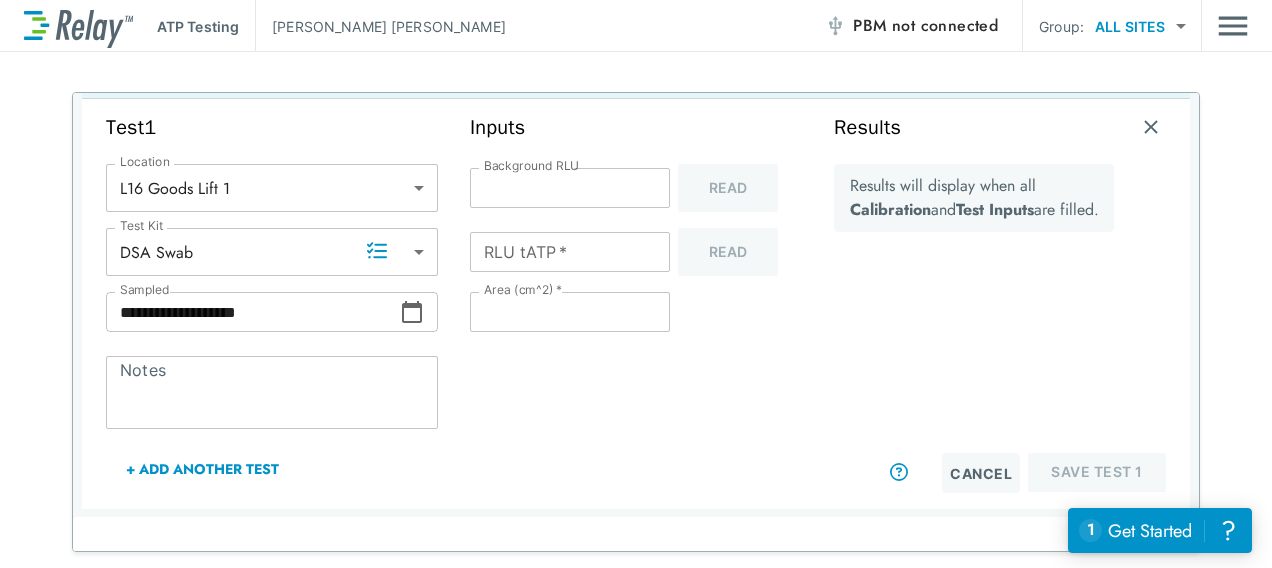 click on "RLU tATP   *" at bounding box center [570, 252] 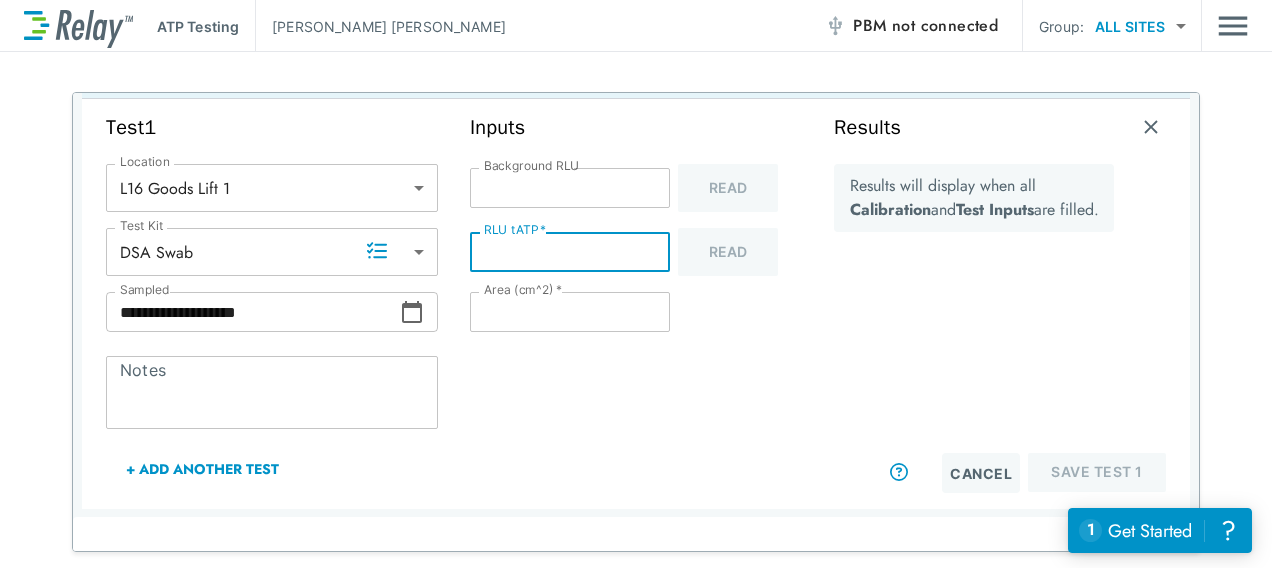 type on "***" 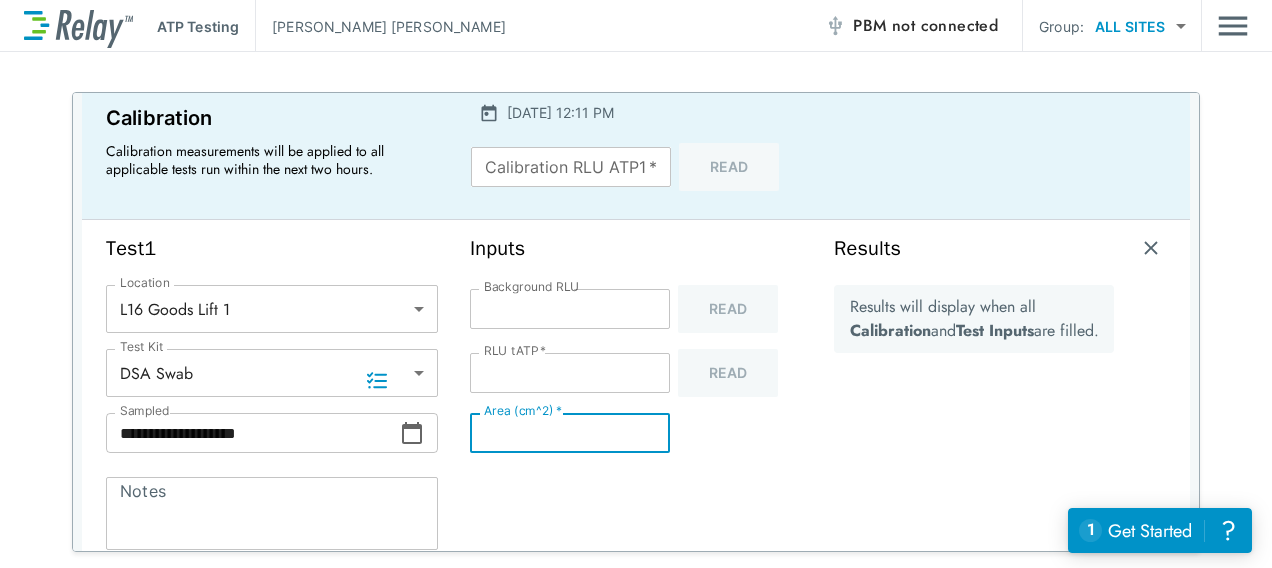 scroll, scrollTop: 65, scrollLeft: 0, axis: vertical 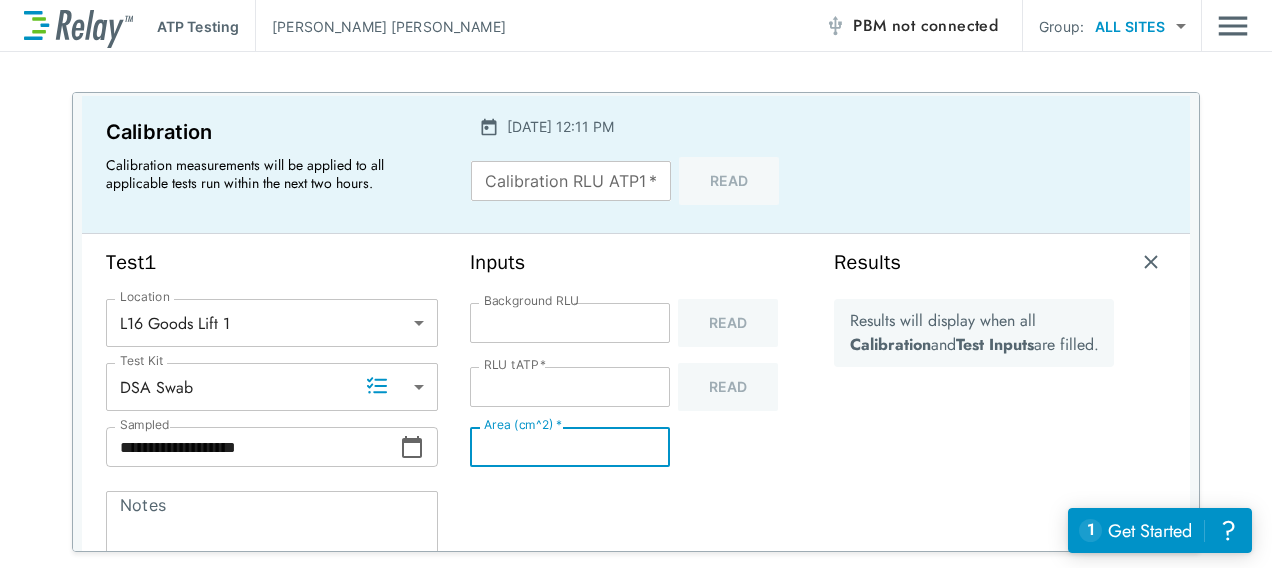 click on "Calibration RLU ATP1   *" at bounding box center [571, 181] 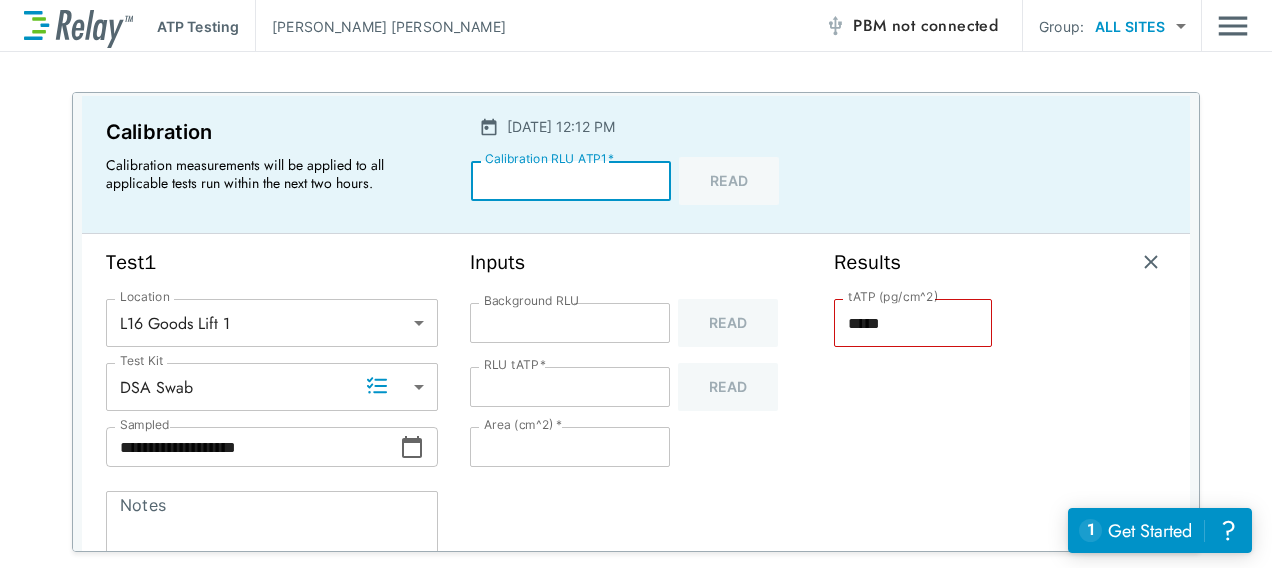 type on "***" 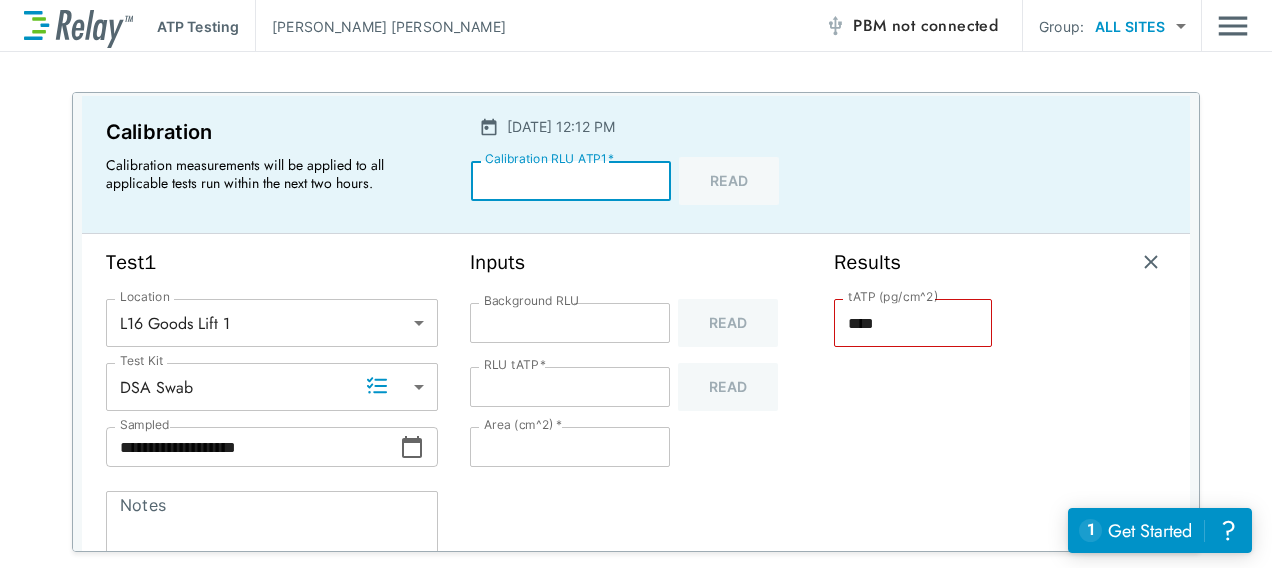 type on "****" 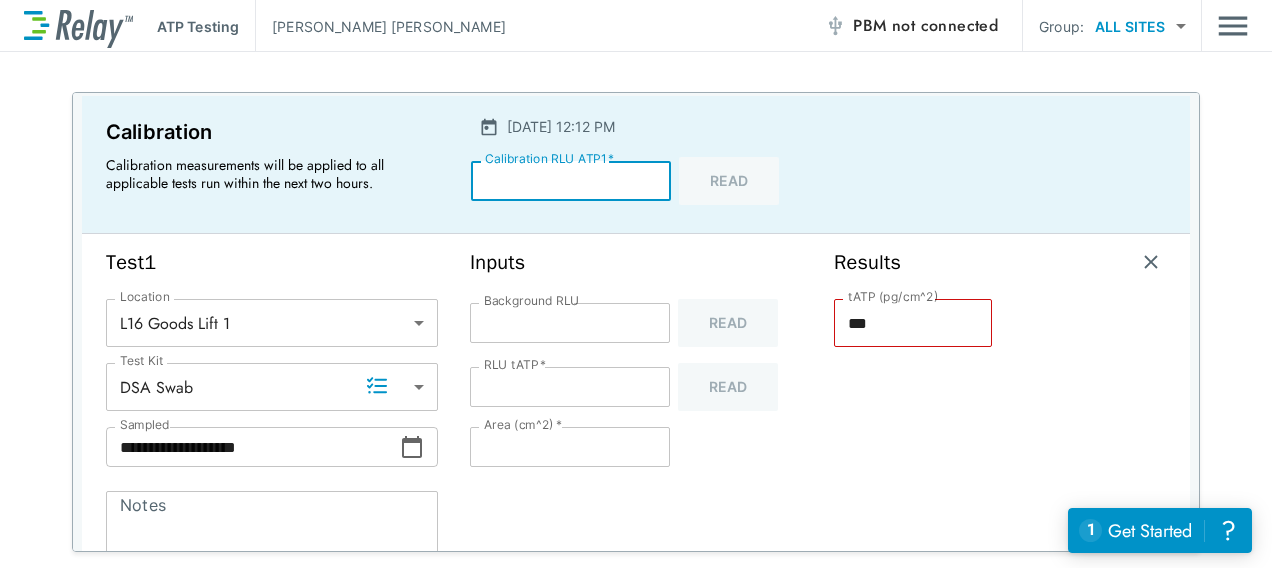 type on "*****" 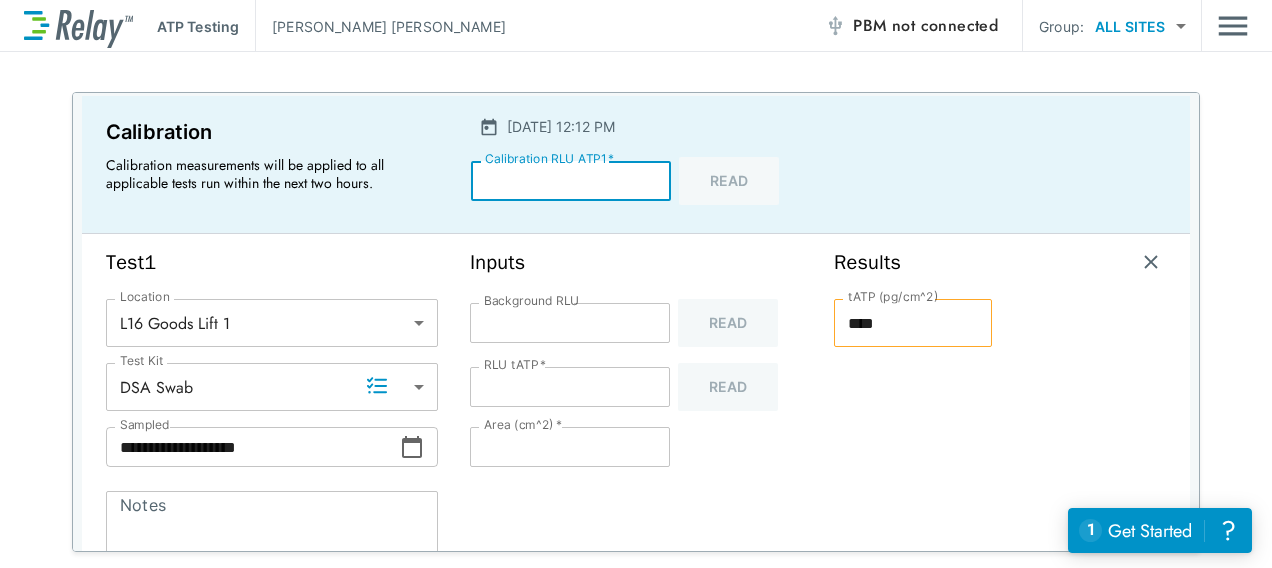type on "*****" 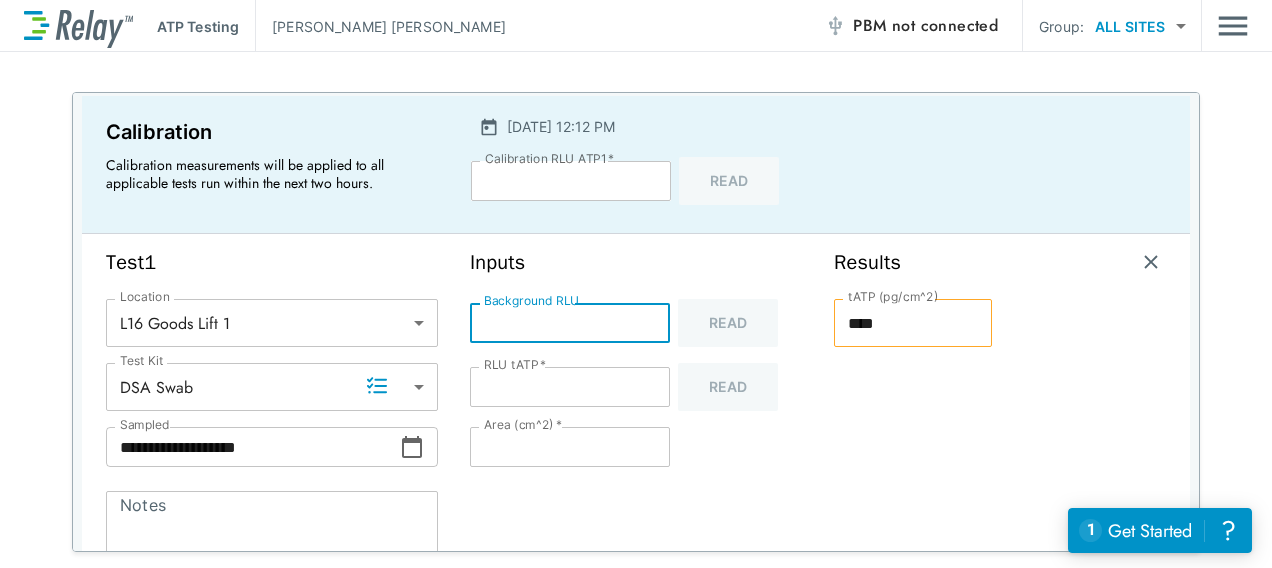 drag, startPoint x: 542, startPoint y: 313, endPoint x: 356, endPoint y: 280, distance: 188.90474 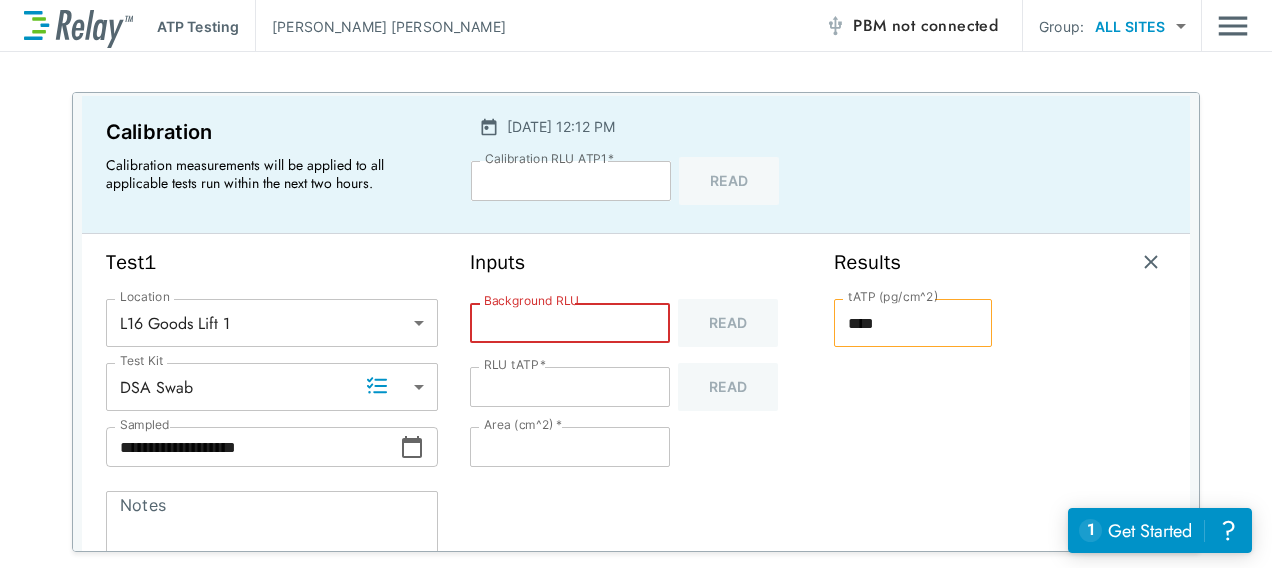 type 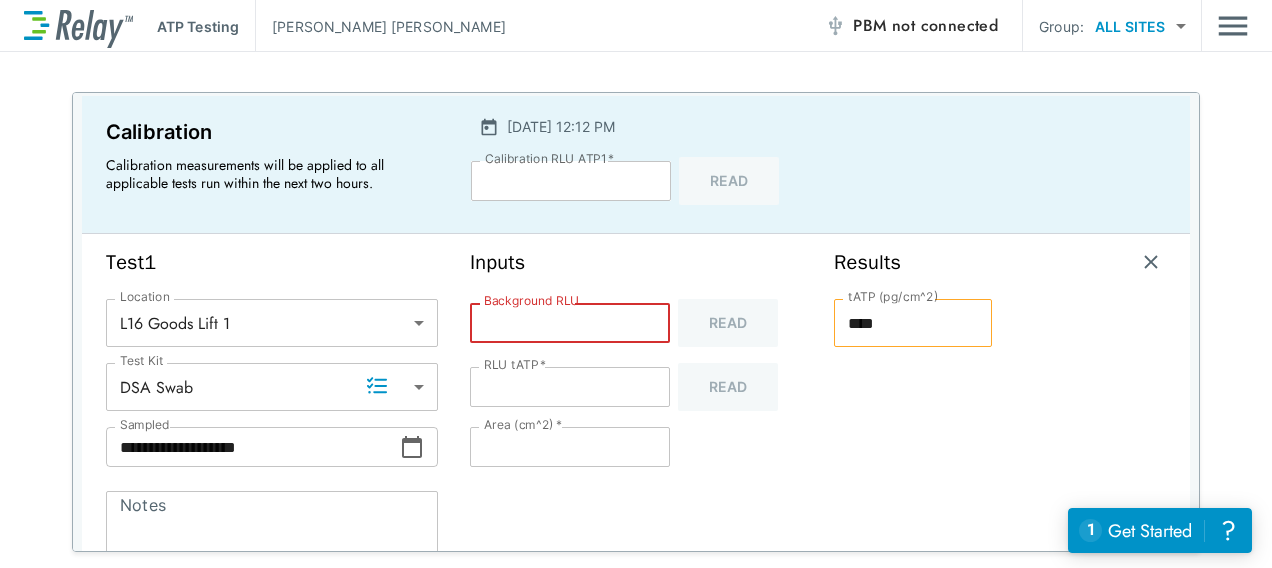 type on "*" 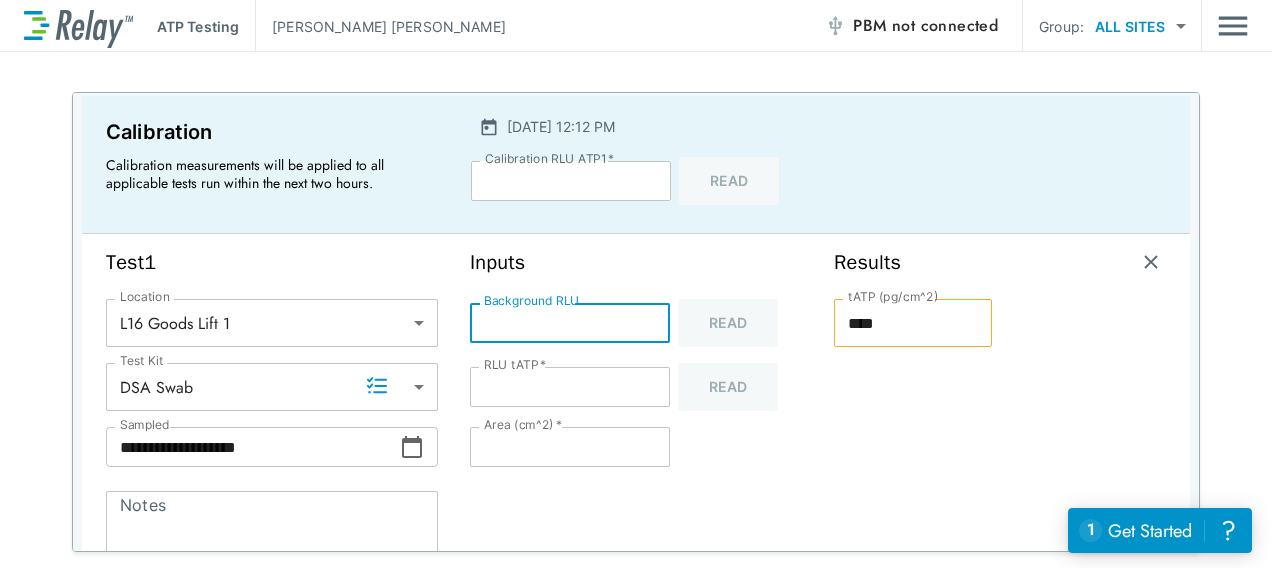 type on "**" 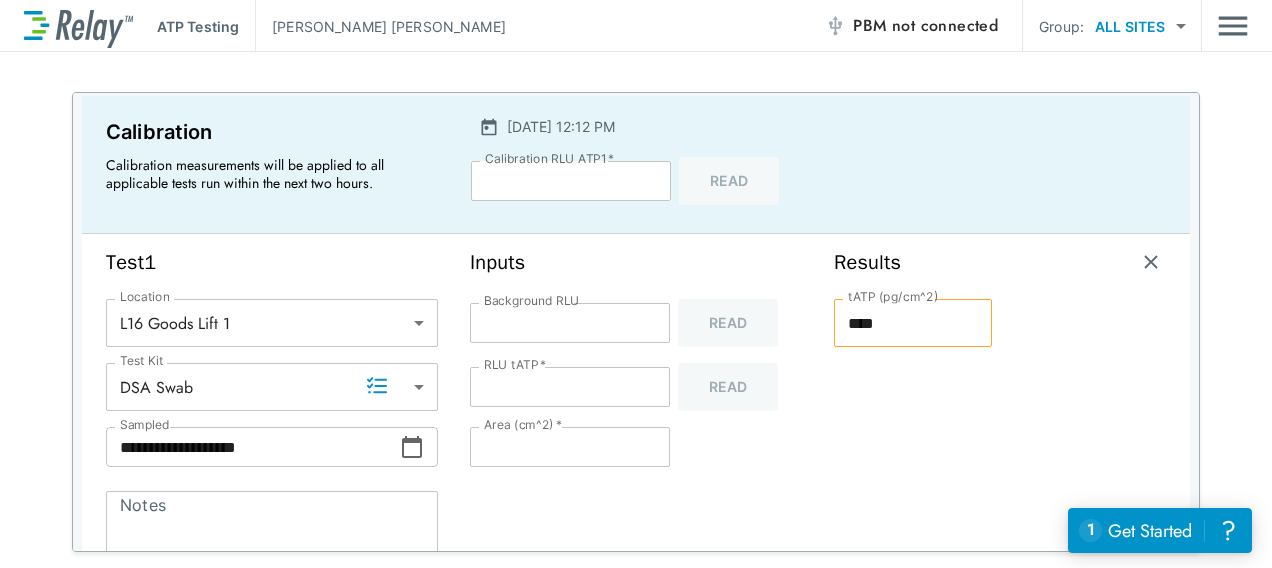 click on "tATP (pg/cm^2) **** tATP (pg/cm^2)" at bounding box center (913, 443) 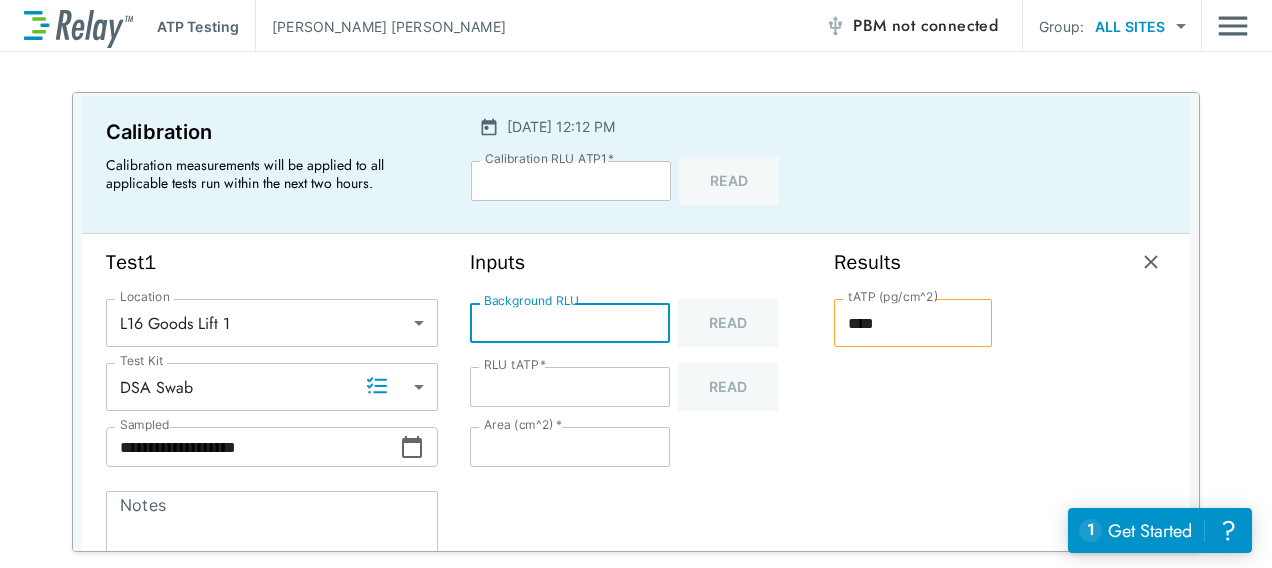 drag, startPoint x: 540, startPoint y: 326, endPoint x: 394, endPoint y: 319, distance: 146.16771 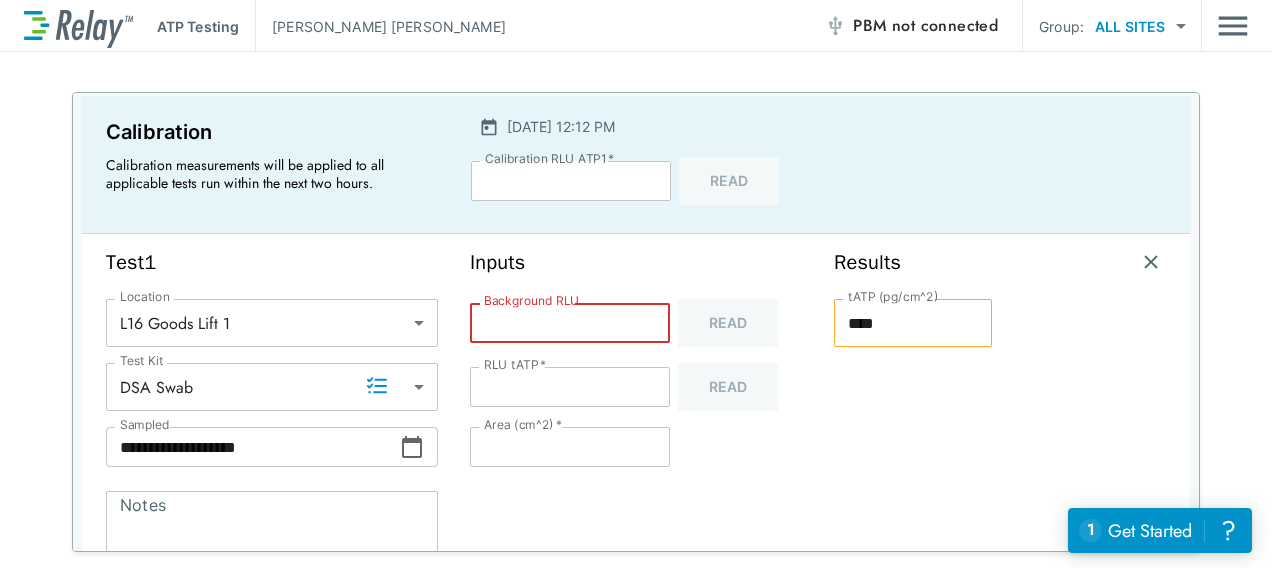 type on "*" 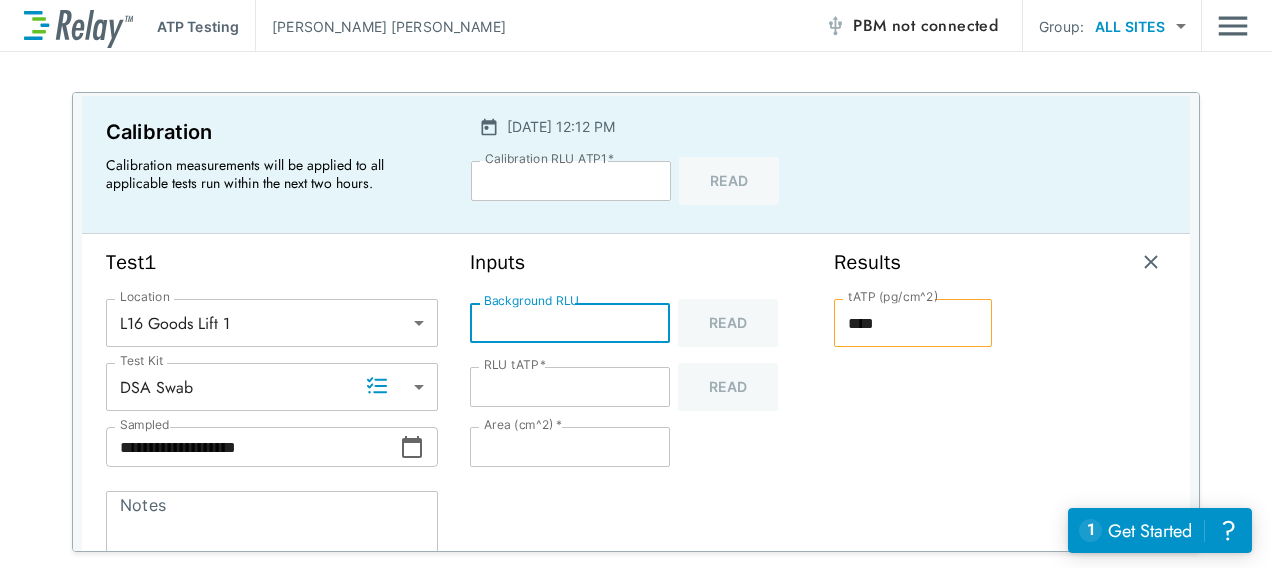 type on "**" 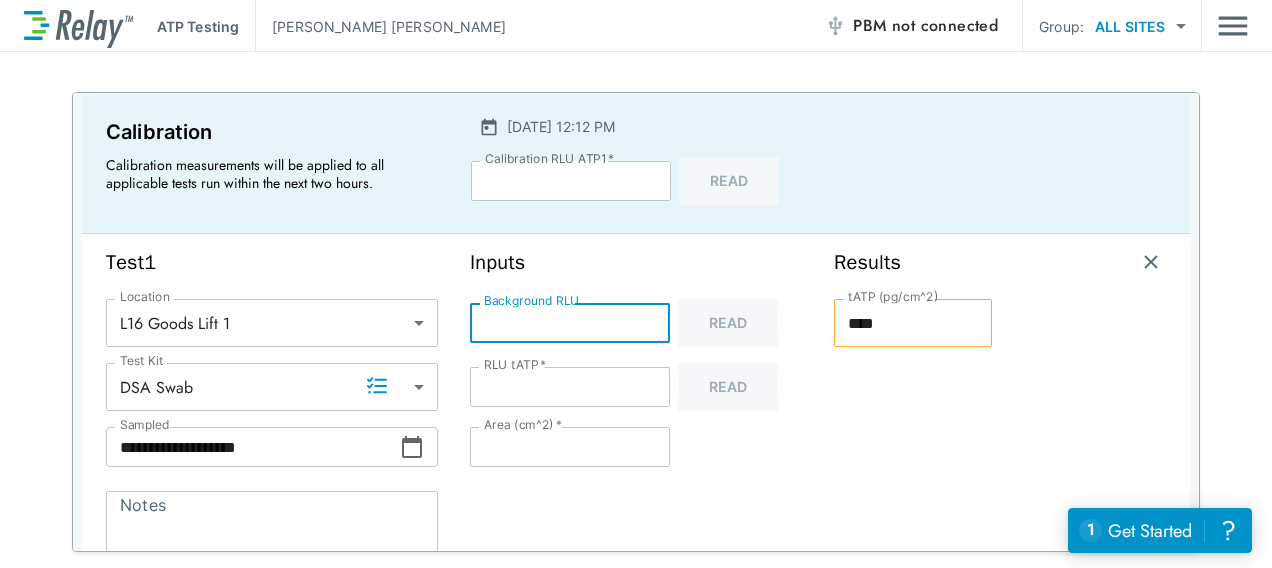 type on "*" 